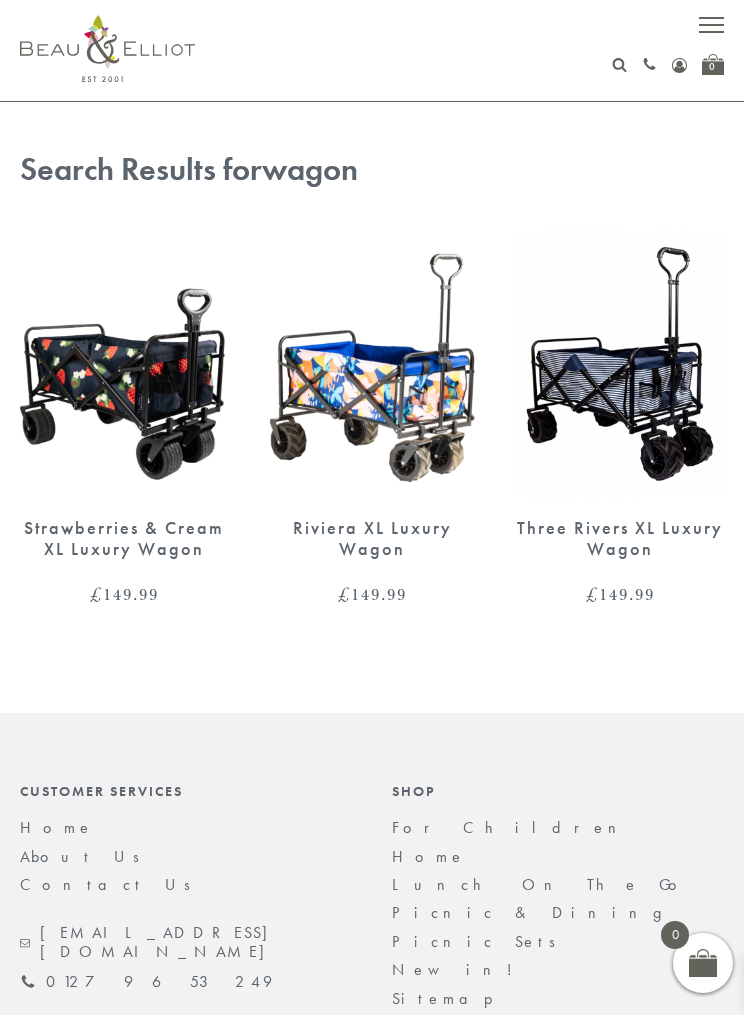 scroll, scrollTop: 0, scrollLeft: 0, axis: both 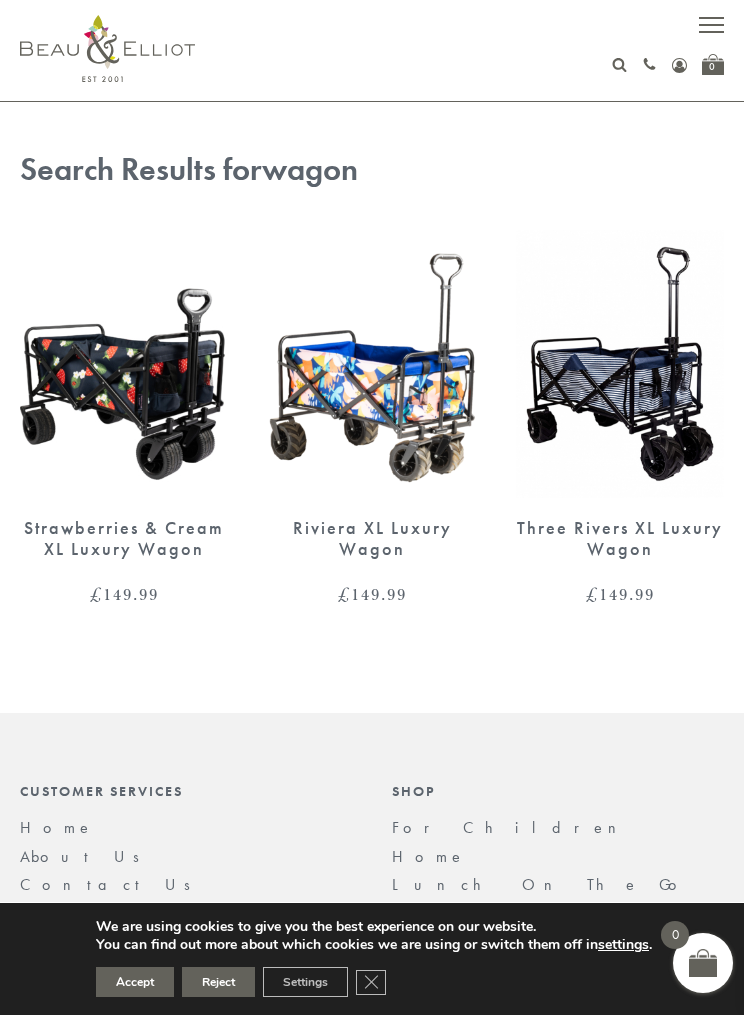 click at bounding box center (711, 32) 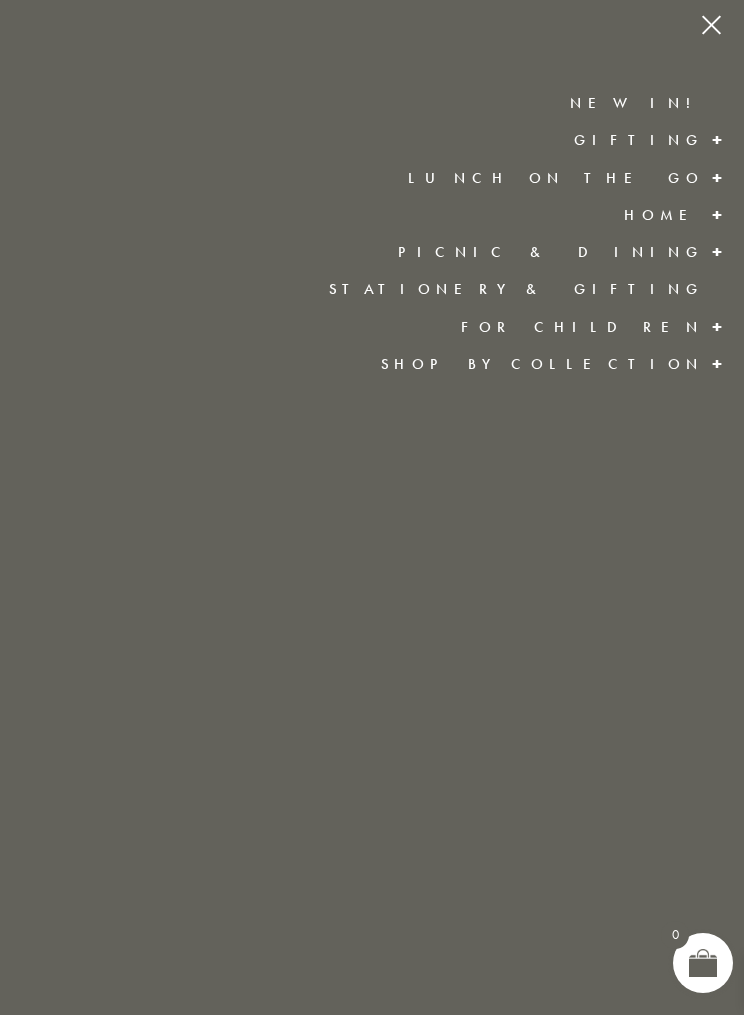 click on "Lunch On The Go" at bounding box center (556, 178) 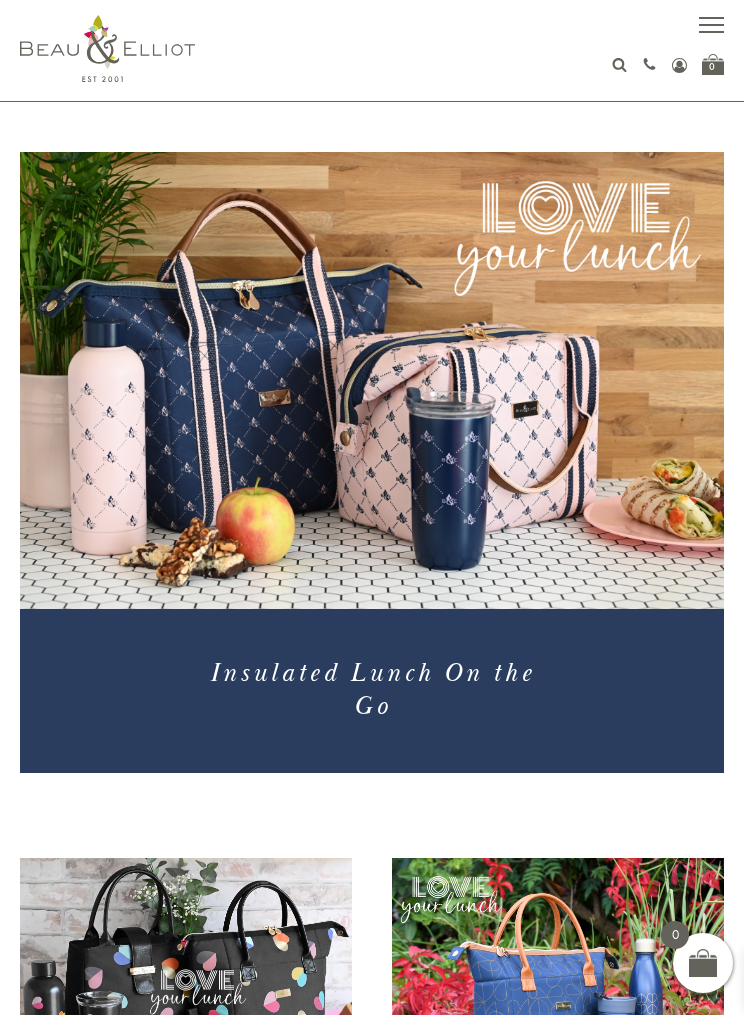 scroll, scrollTop: 0, scrollLeft: 0, axis: both 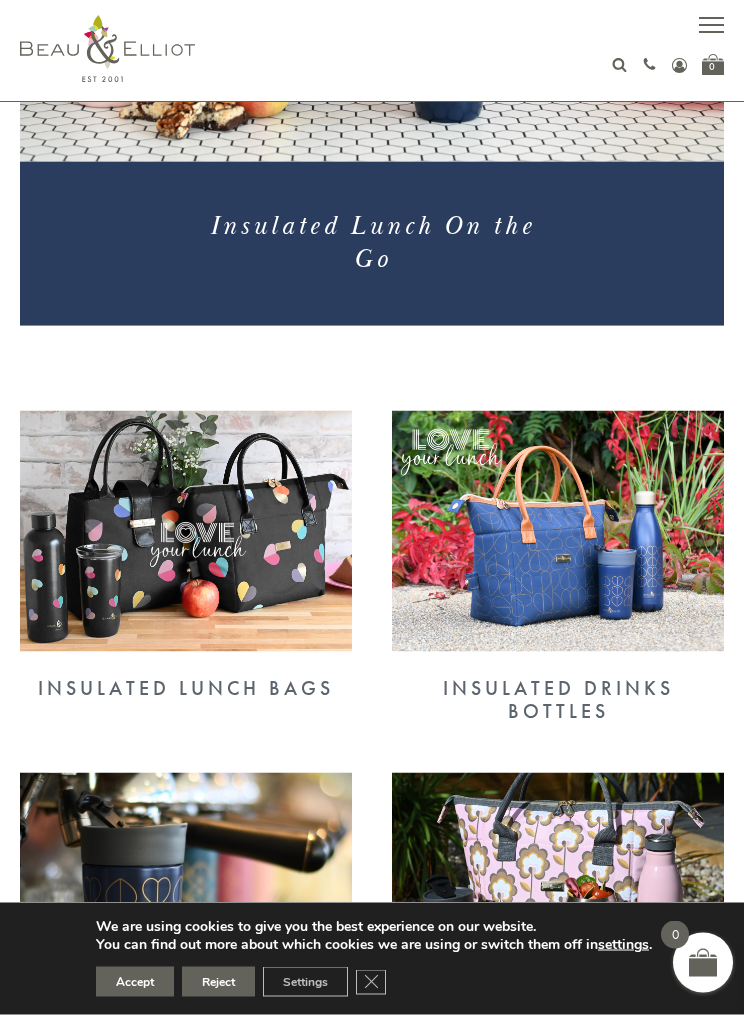 click at bounding box center [186, 531] 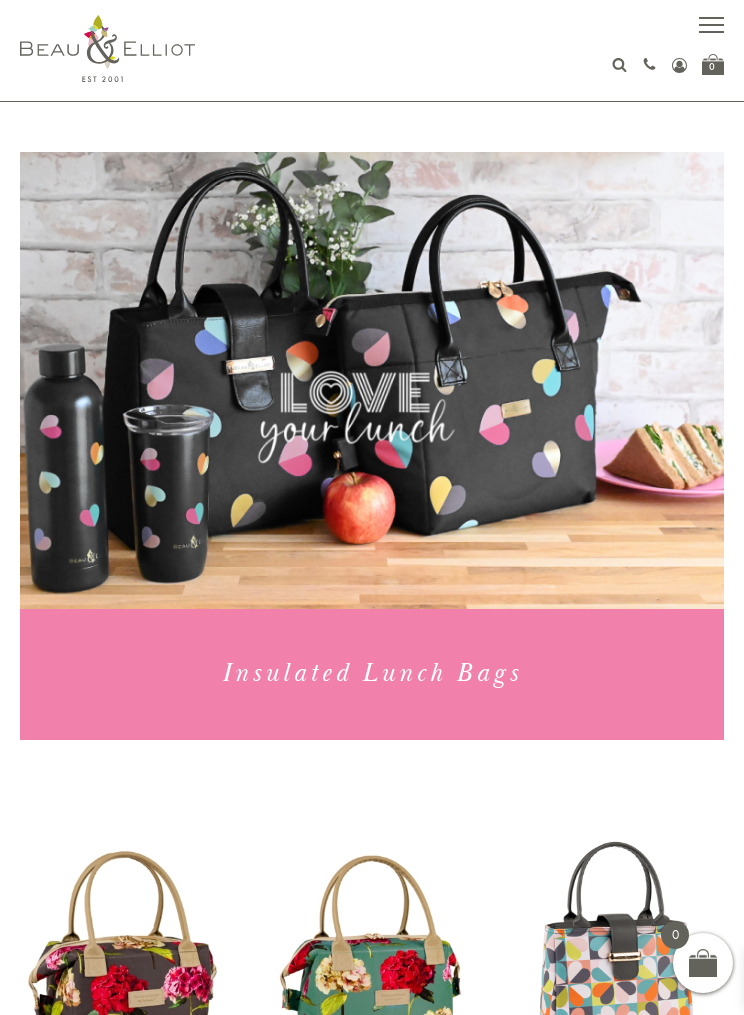 scroll, scrollTop: 0, scrollLeft: 0, axis: both 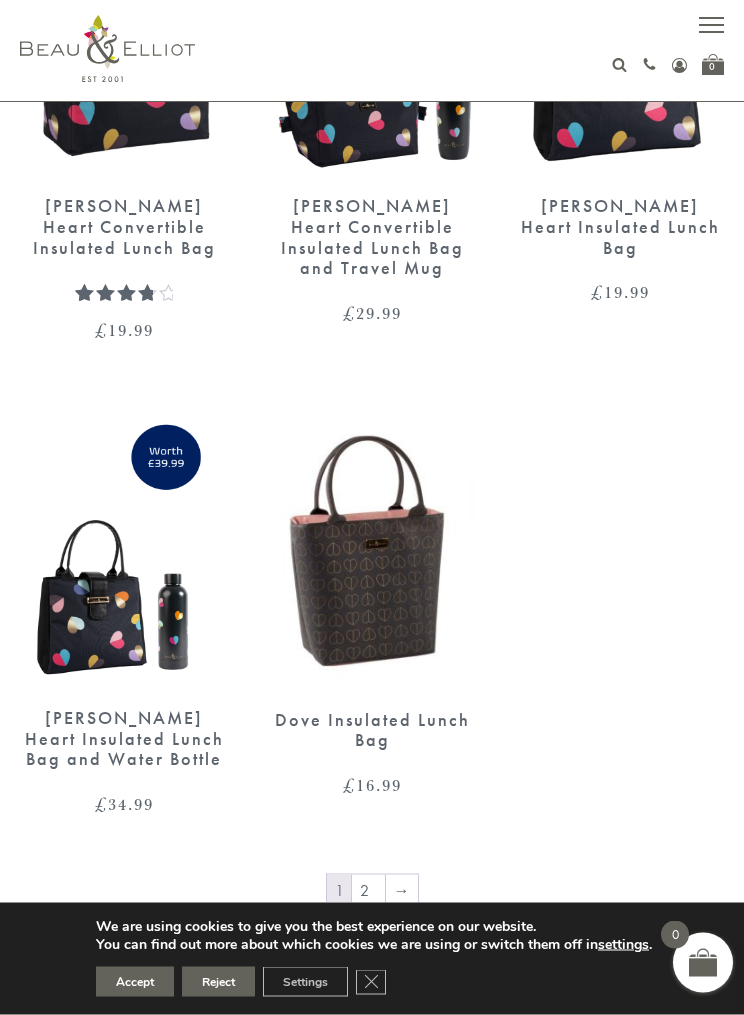 click on "→" at bounding box center (402, 891) 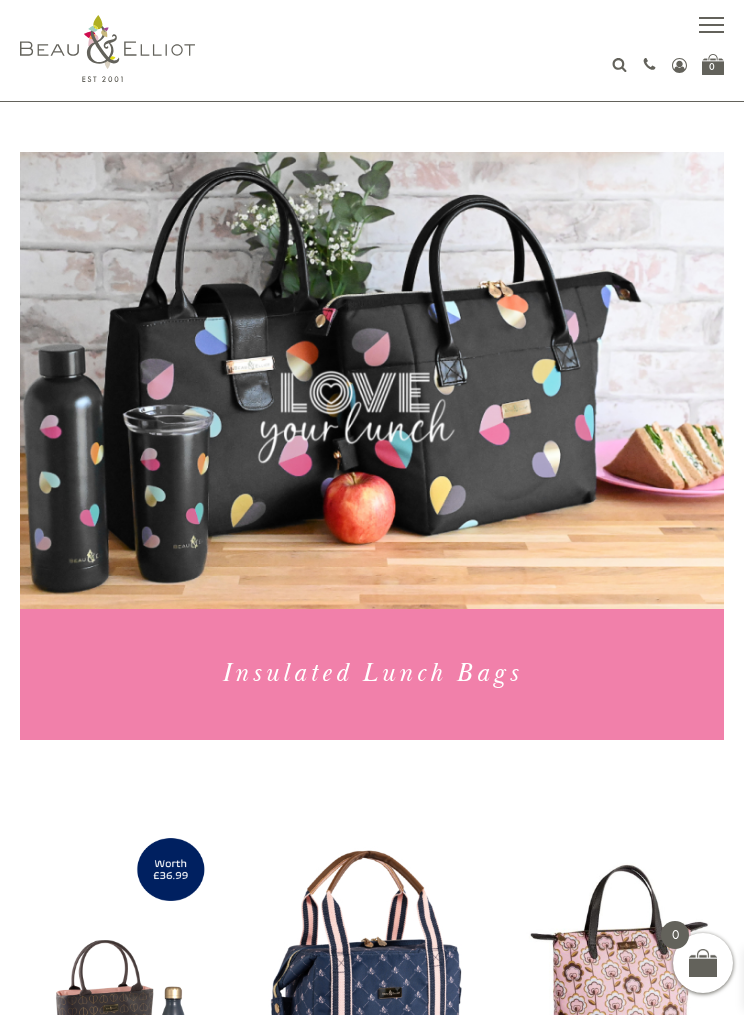 scroll, scrollTop: 0, scrollLeft: 0, axis: both 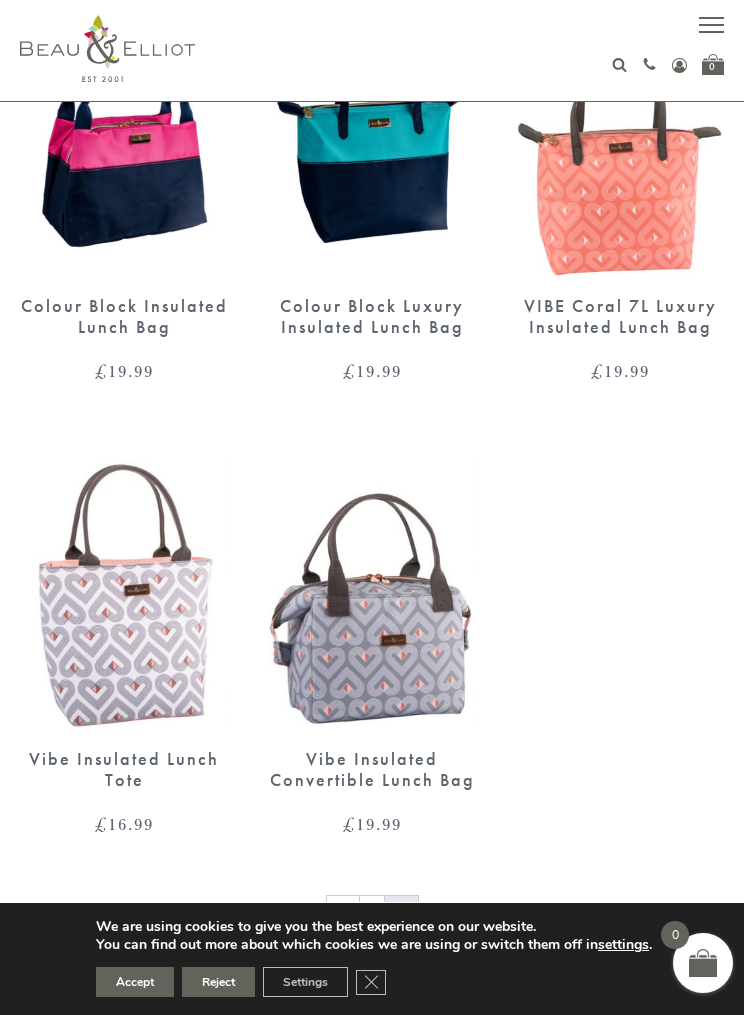 click at bounding box center [372, 595] 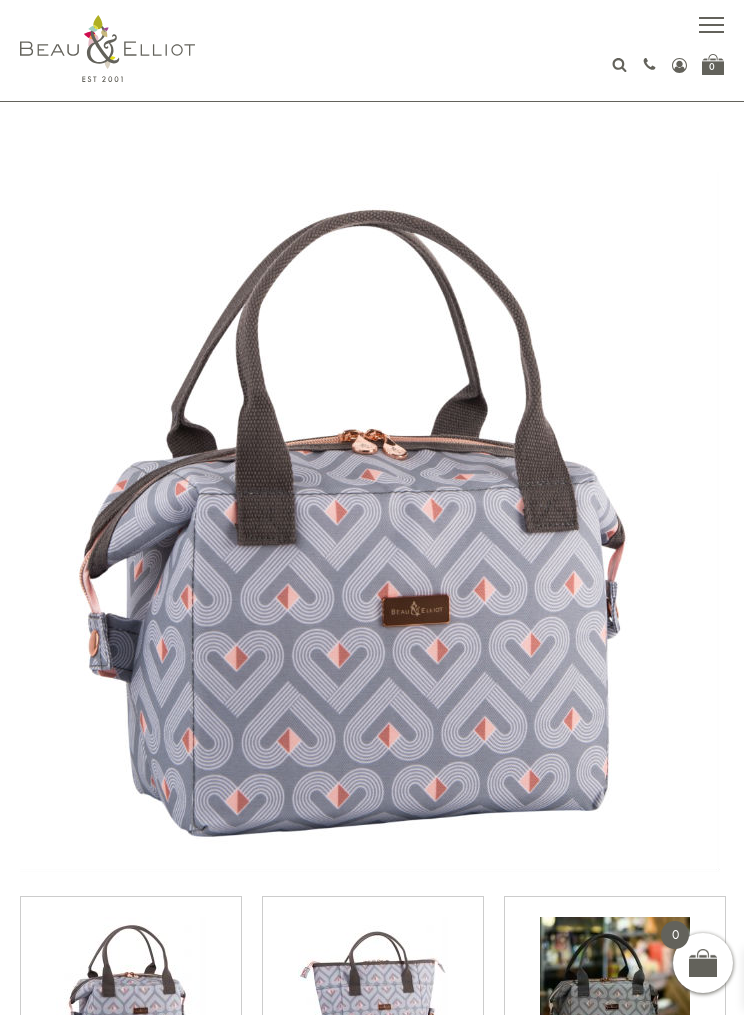 scroll, scrollTop: 0, scrollLeft: 0, axis: both 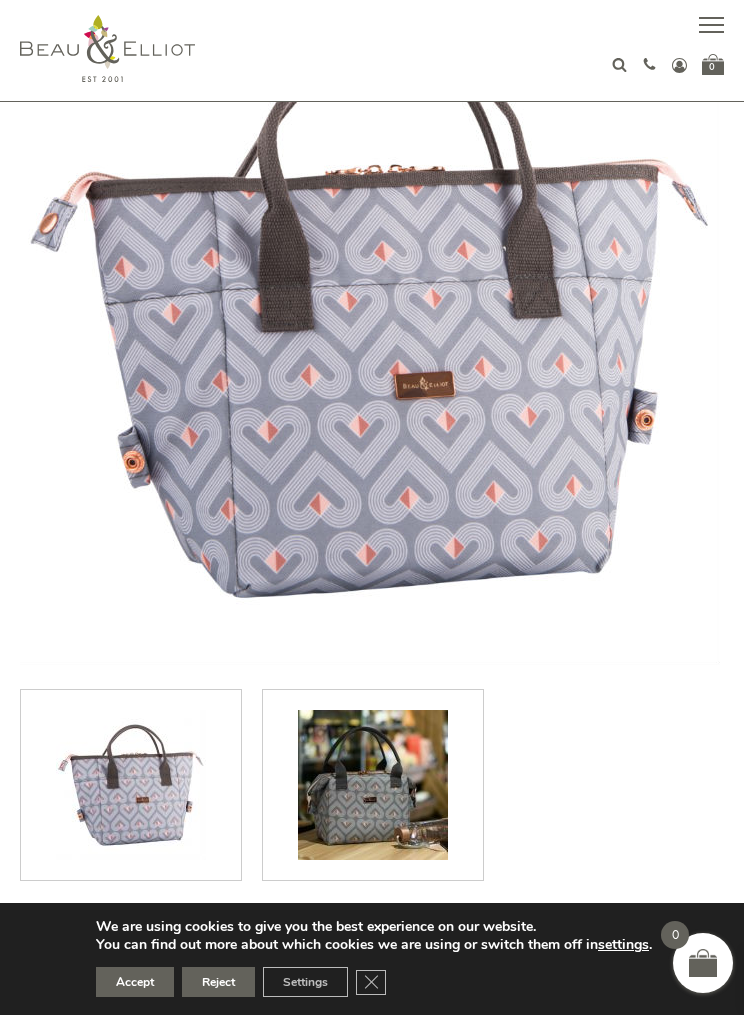 click at bounding box center [373, 785] 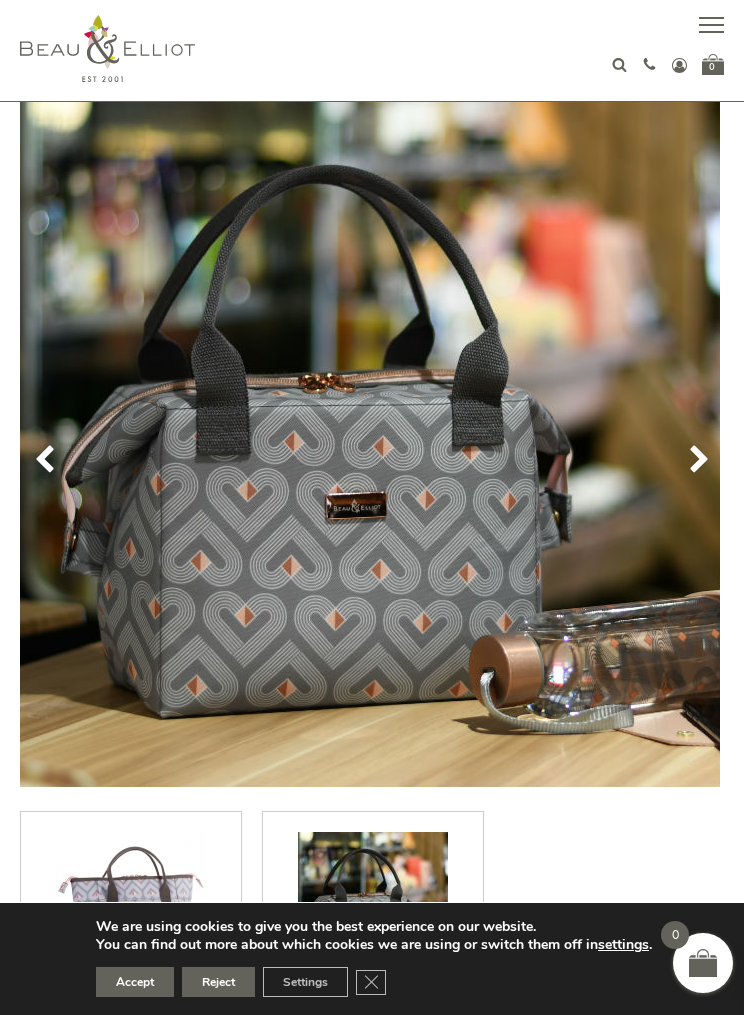 scroll, scrollTop: 86, scrollLeft: 0, axis: vertical 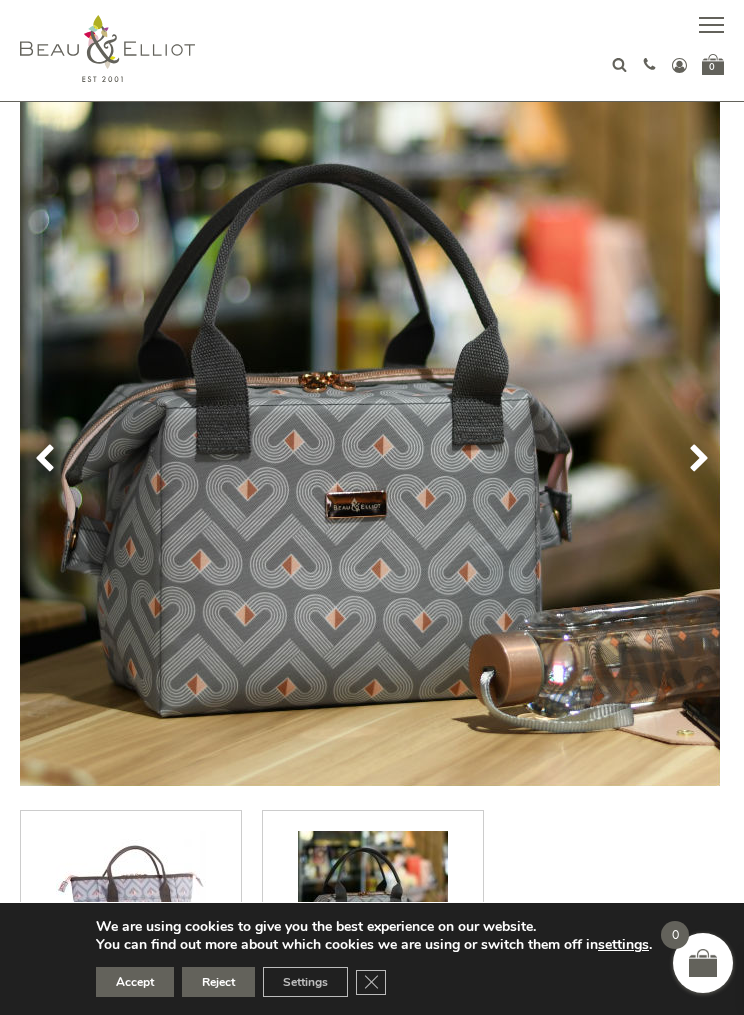 click 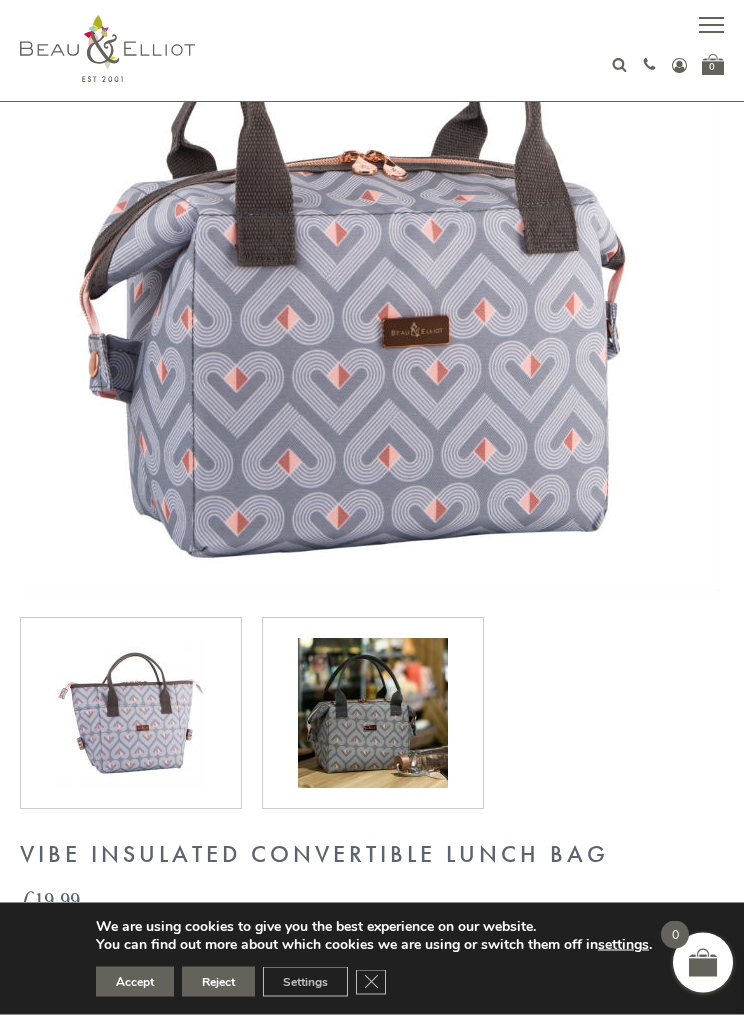 scroll, scrollTop: 0, scrollLeft: 0, axis: both 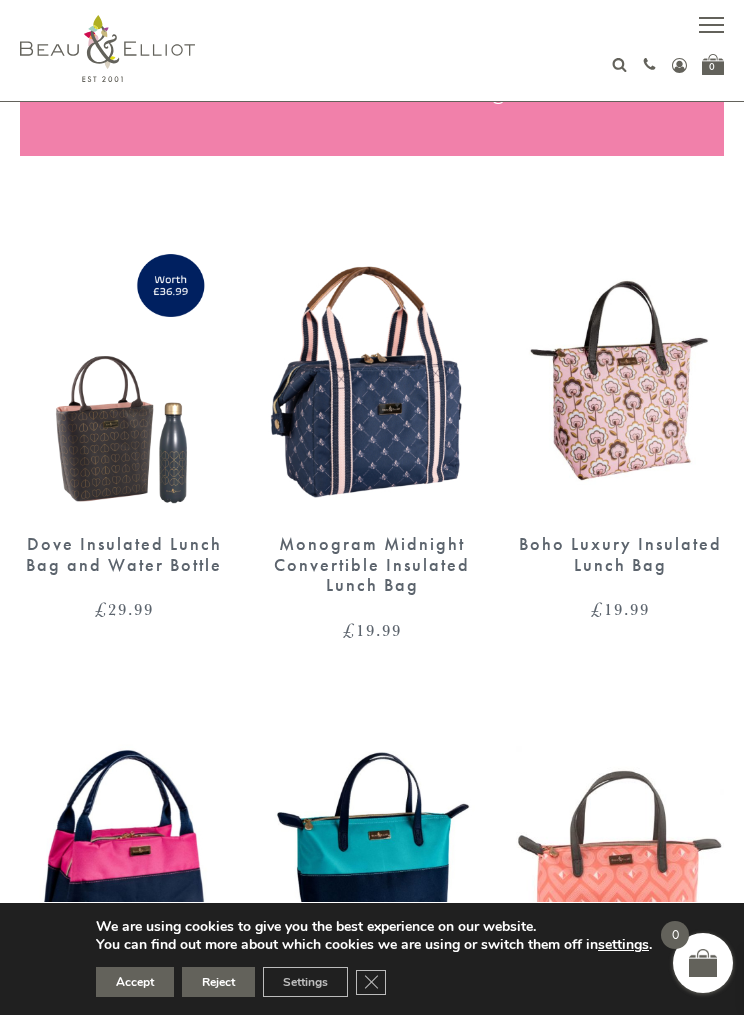 click at bounding box center [372, 380] 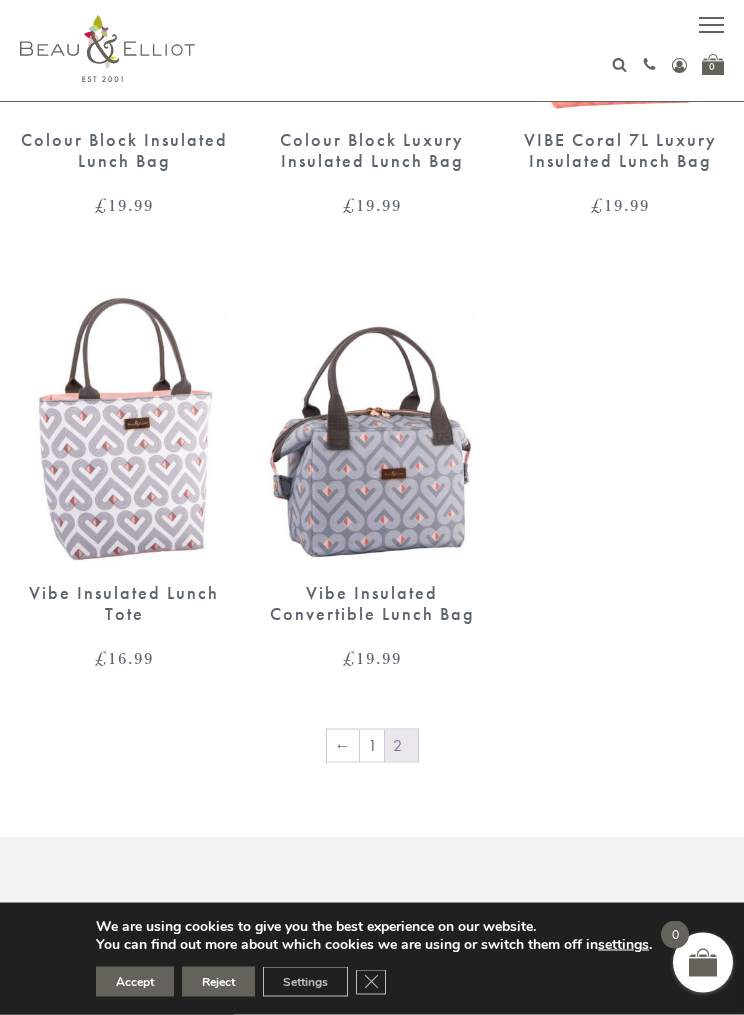 scroll, scrollTop: 1461, scrollLeft: 0, axis: vertical 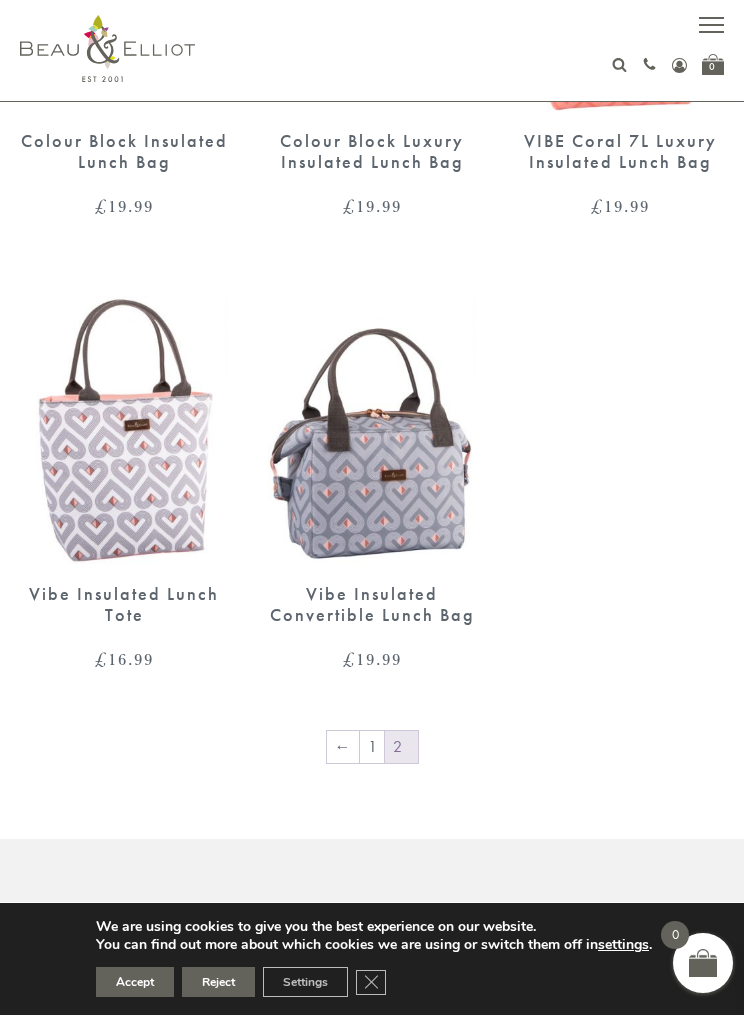 click on "←" at bounding box center [343, 747] 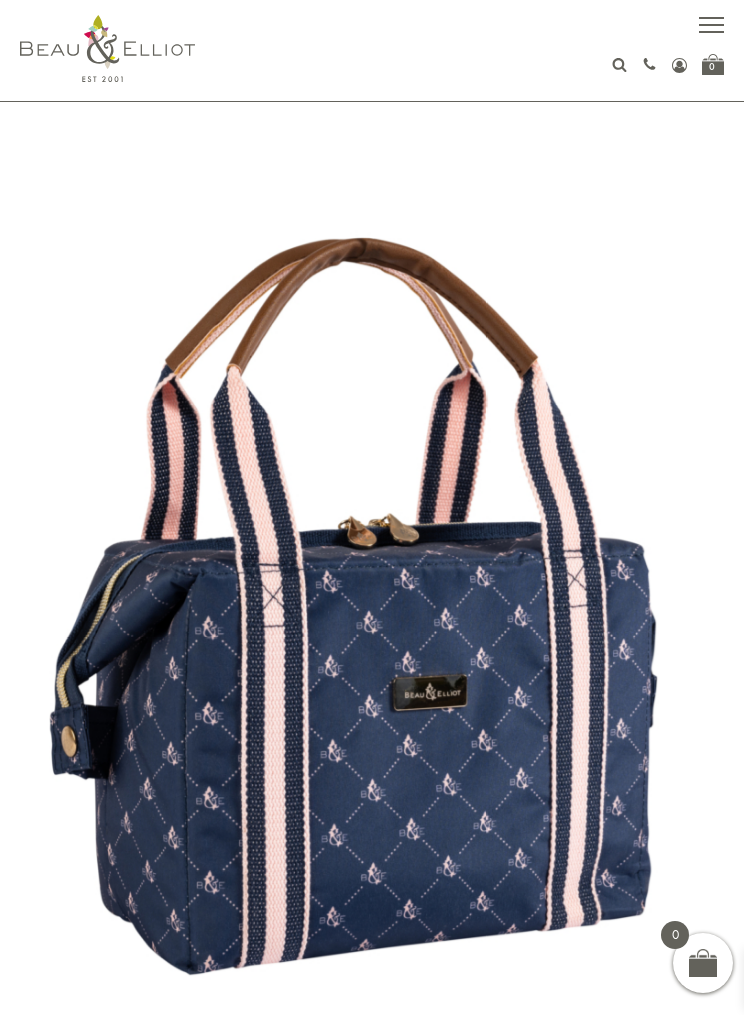scroll, scrollTop: 0, scrollLeft: 0, axis: both 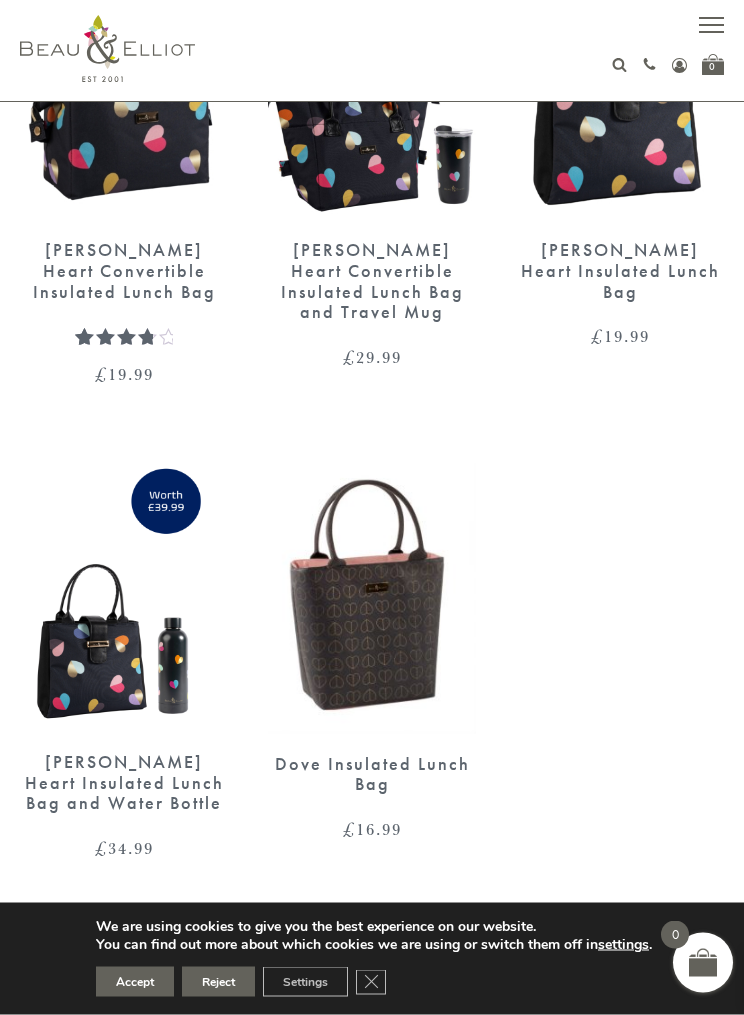 click on "→" at bounding box center (402, 935) 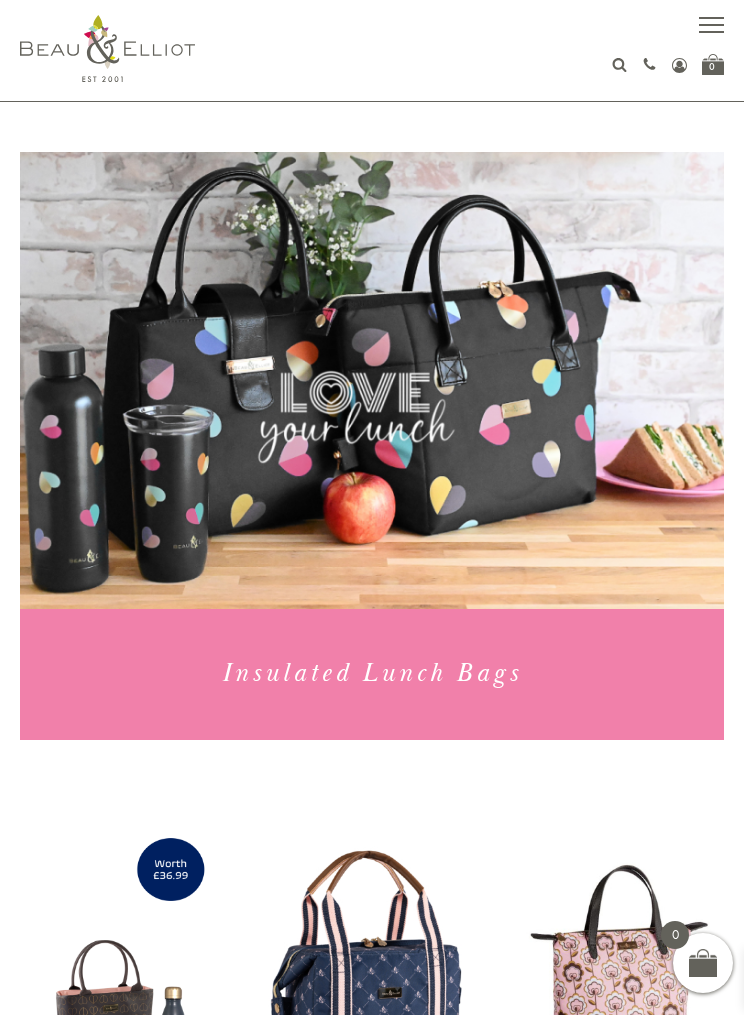 scroll, scrollTop: 0, scrollLeft: 0, axis: both 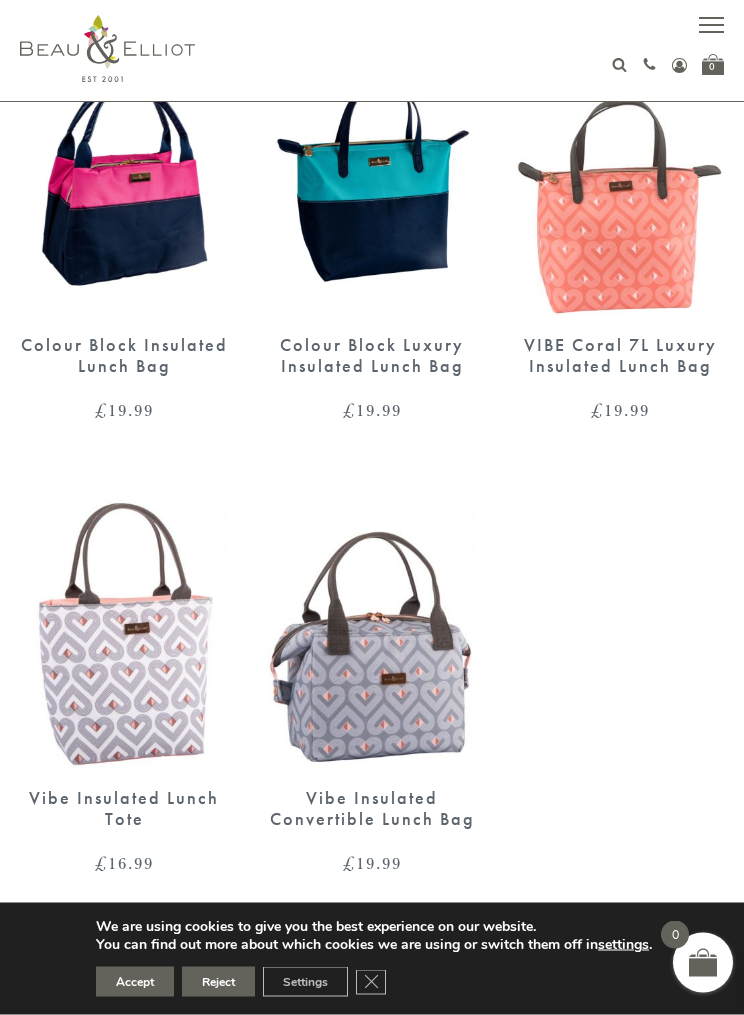 click on "Accept" at bounding box center (135, 982) 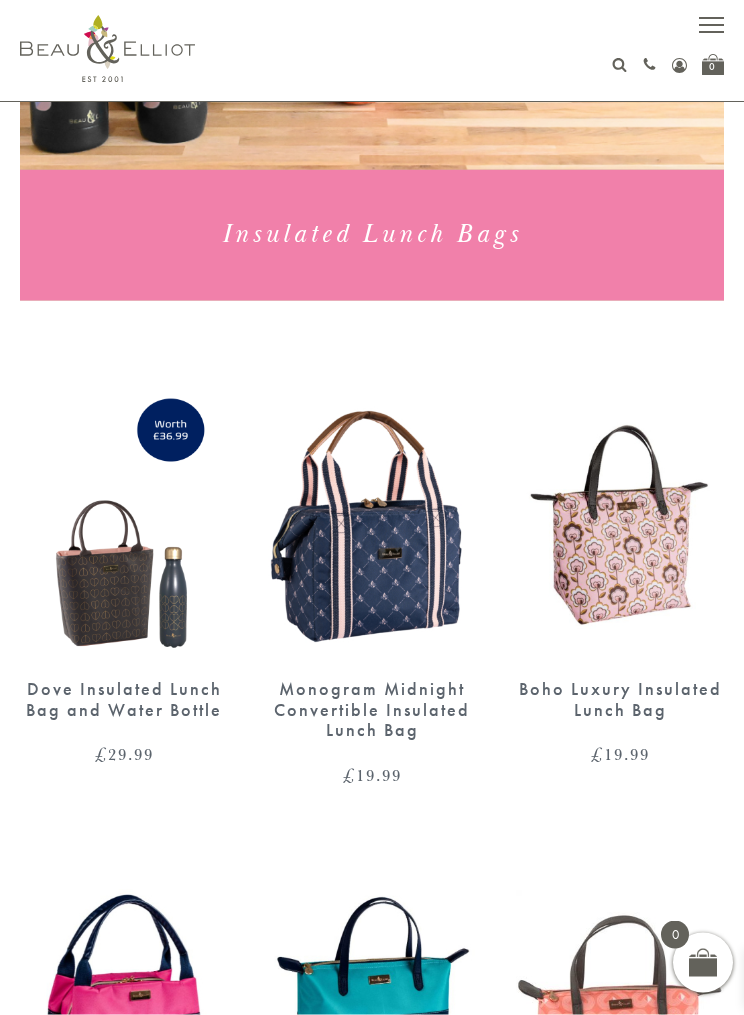 scroll, scrollTop: 441, scrollLeft: 0, axis: vertical 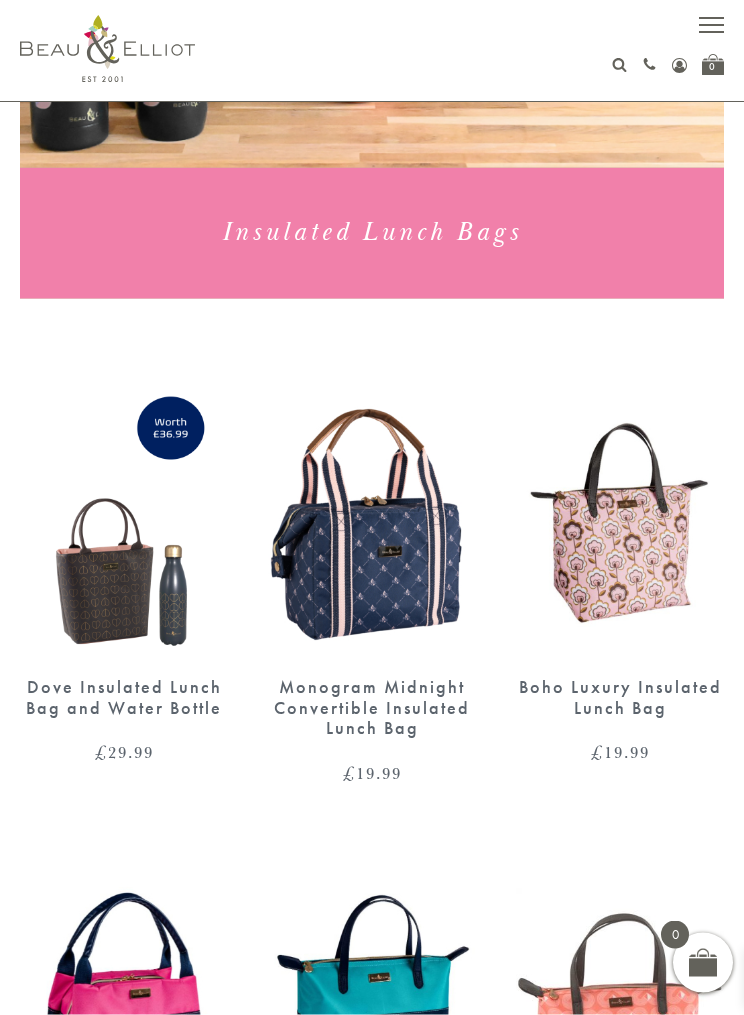 click at bounding box center (372, 523) 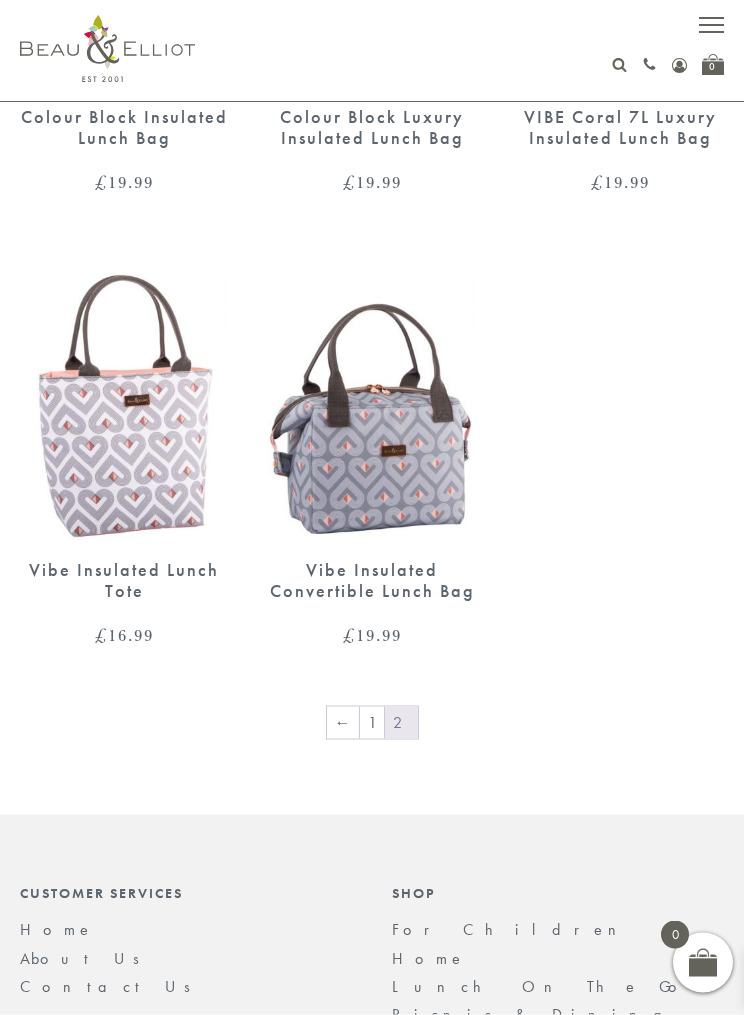 scroll, scrollTop: 1489, scrollLeft: 0, axis: vertical 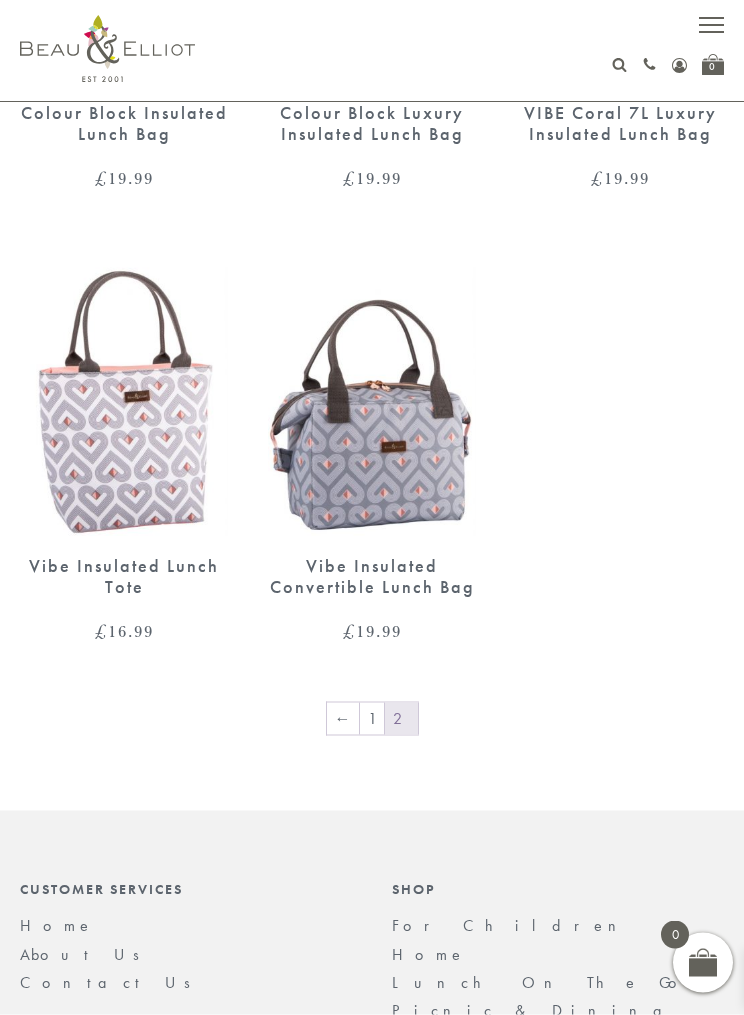 click at bounding box center [372, 402] 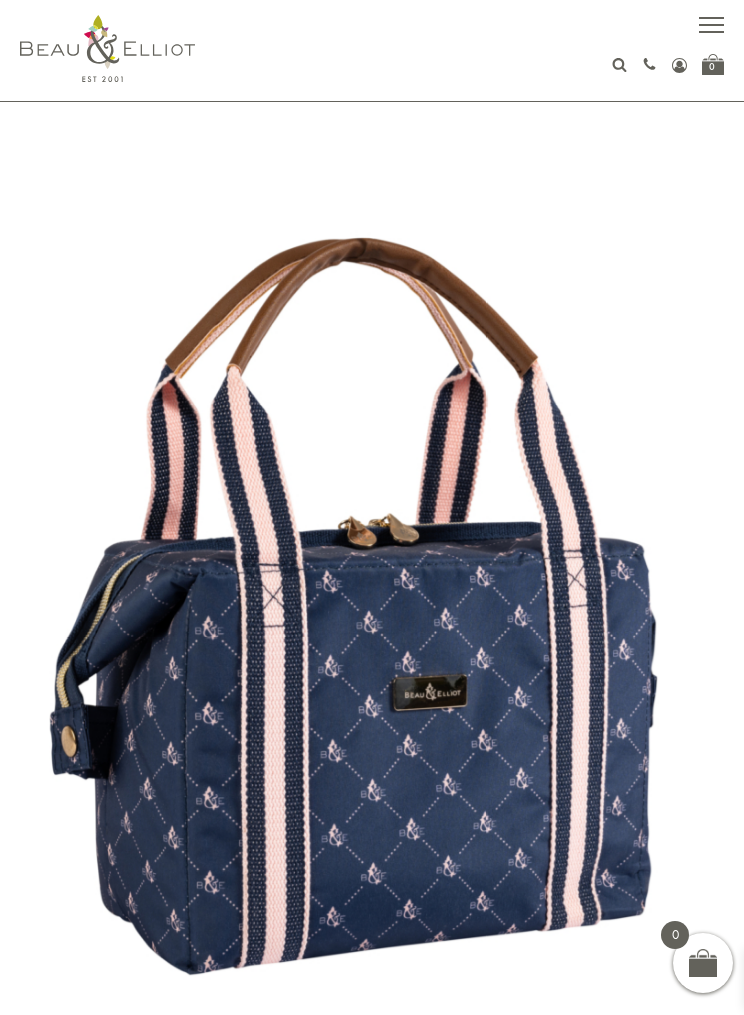 scroll, scrollTop: 0, scrollLeft: 0, axis: both 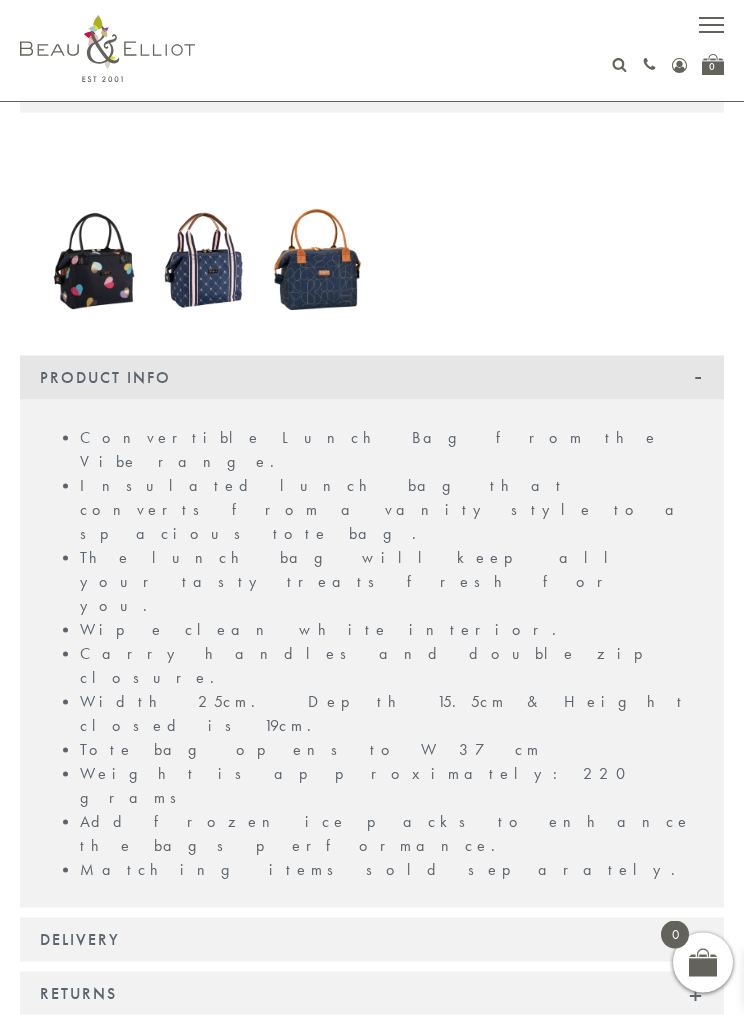 click on "Returns" at bounding box center (372, 994) 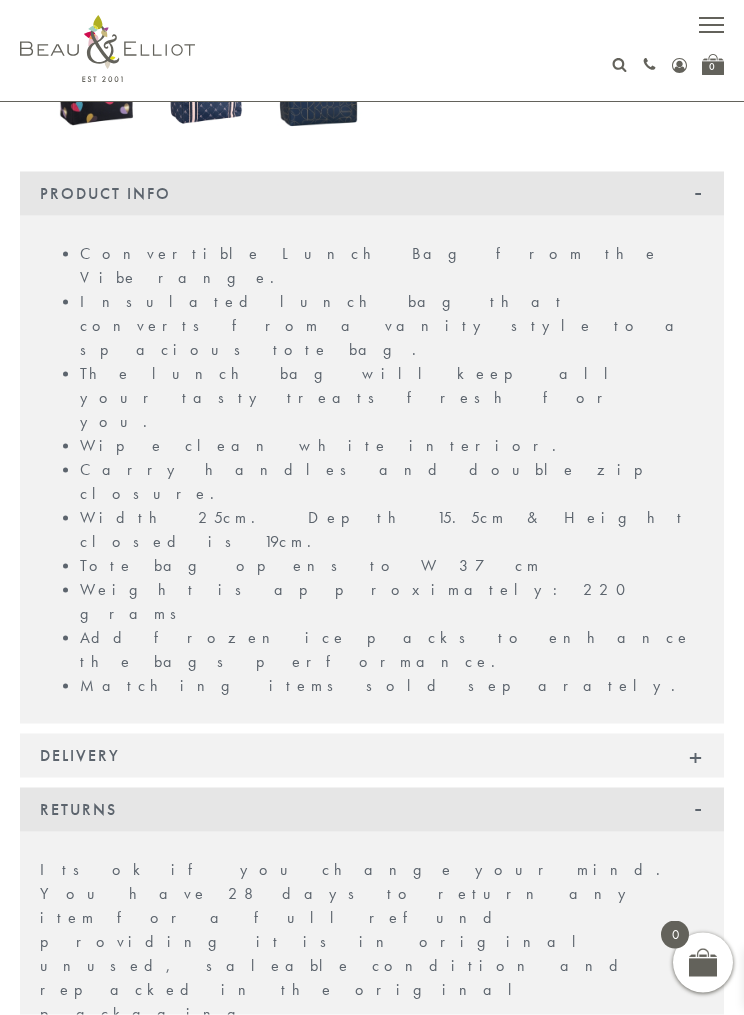 scroll, scrollTop: 1365, scrollLeft: 0, axis: vertical 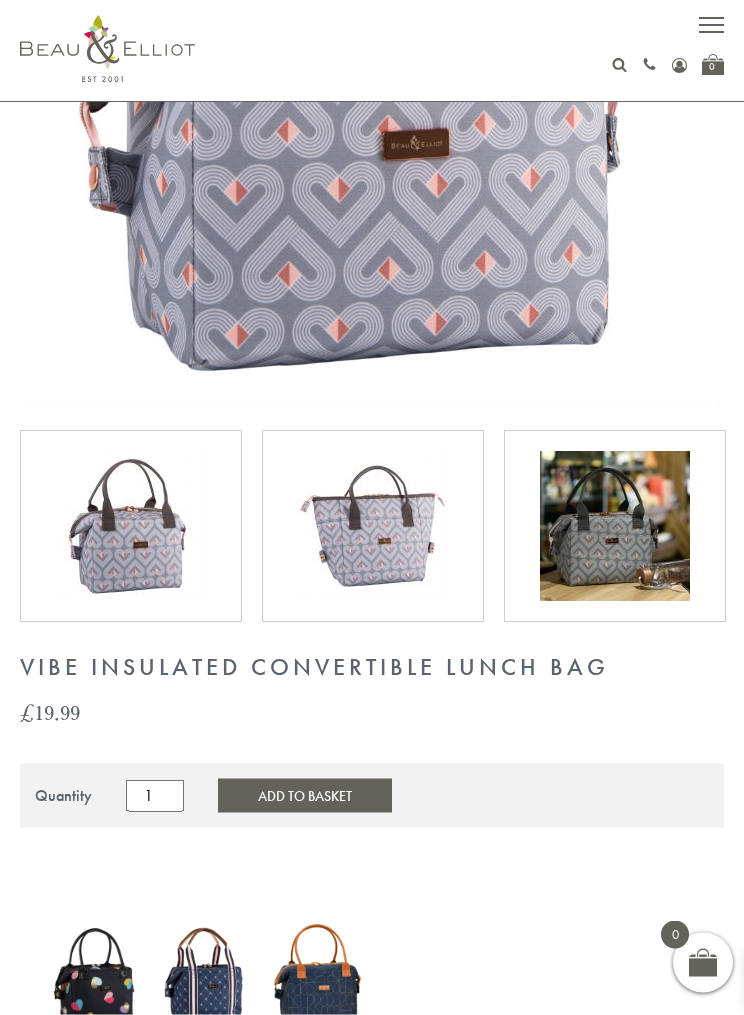 click on "Add to Basket" at bounding box center (305, 796) 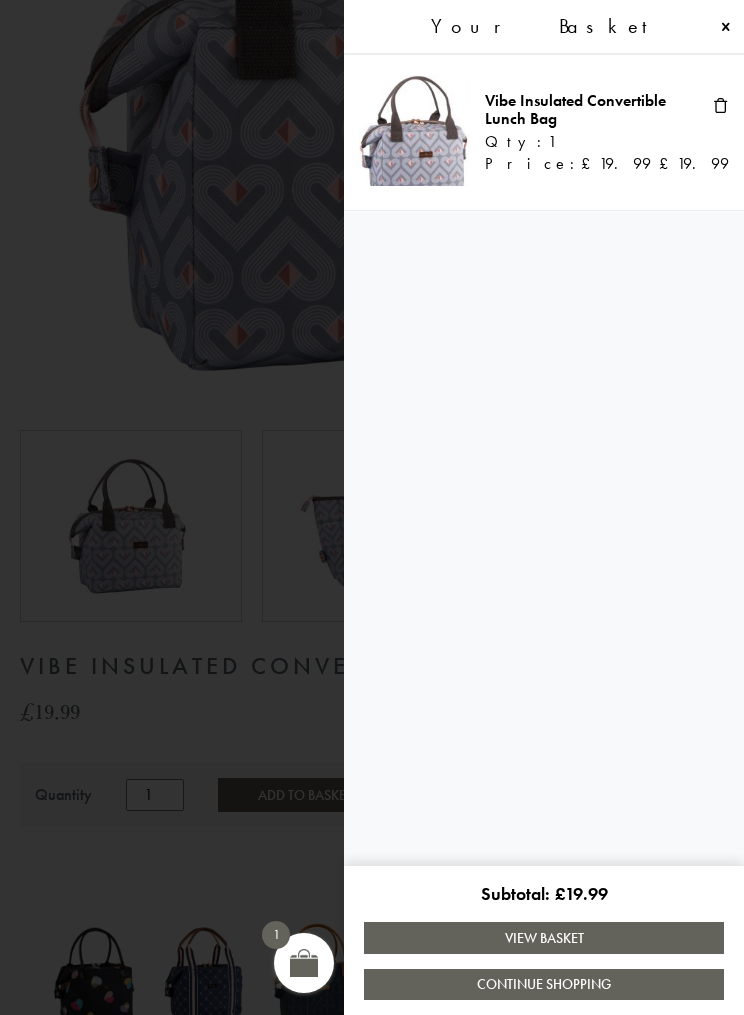 click on "View Basket" at bounding box center (544, 937) 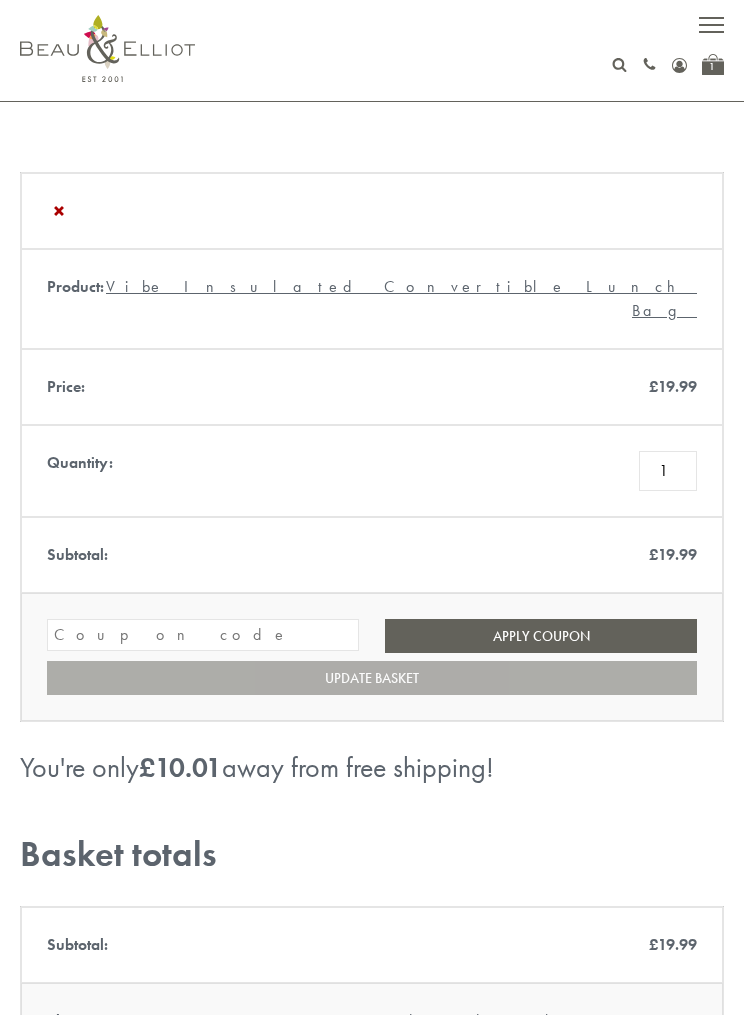 scroll, scrollTop: 0, scrollLeft: 0, axis: both 